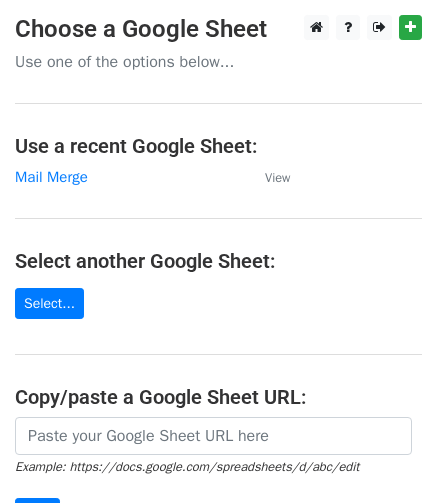 scroll, scrollTop: 0, scrollLeft: 0, axis: both 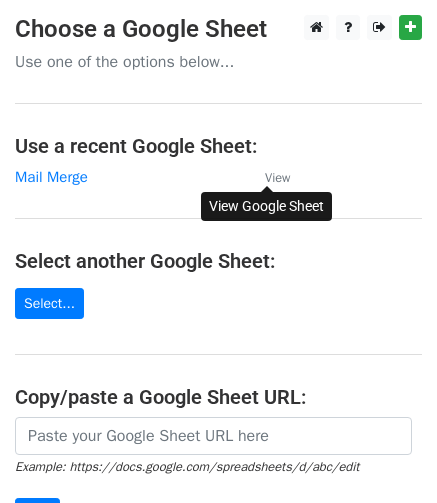 click on "View" at bounding box center [277, 178] 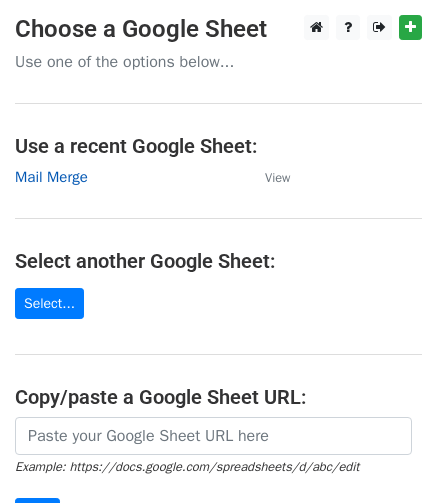 click on "Mail Merge" at bounding box center (51, 177) 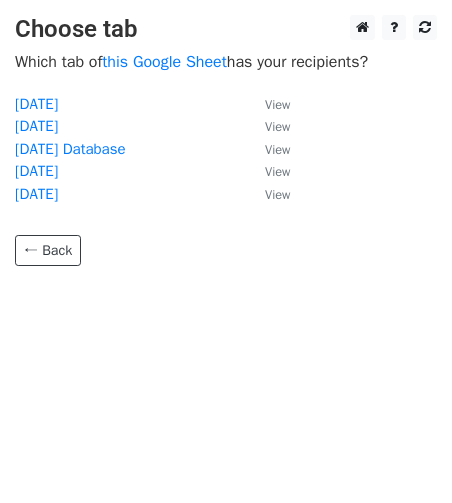 scroll, scrollTop: 0, scrollLeft: 0, axis: both 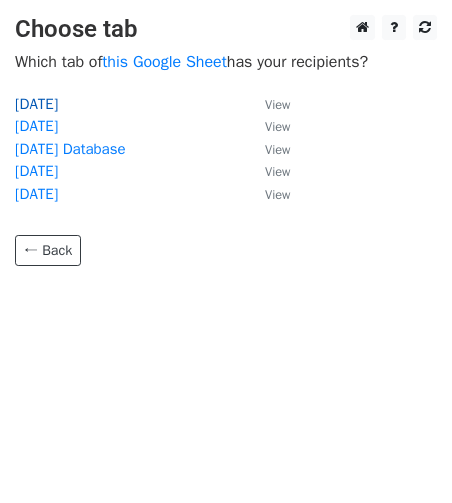 click on "[DATE]" at bounding box center (36, 104) 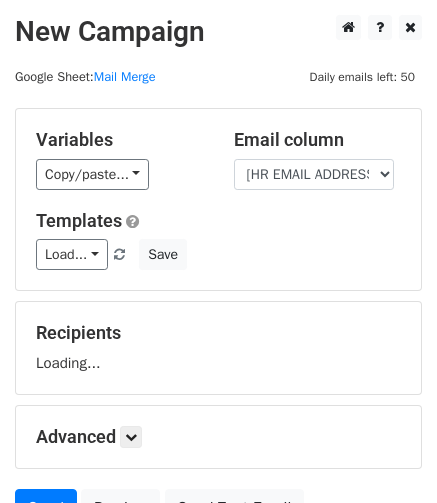 scroll, scrollTop: 0, scrollLeft: 0, axis: both 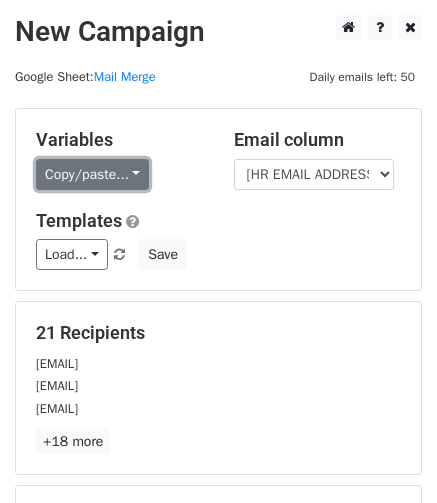 click on "Copy/paste..." at bounding box center (92, 174) 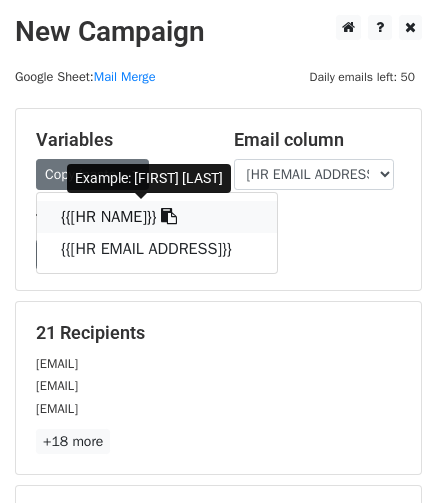 click at bounding box center (169, 216) 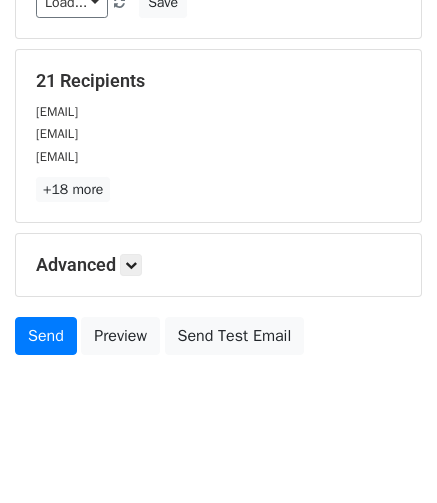scroll, scrollTop: 266, scrollLeft: 0, axis: vertical 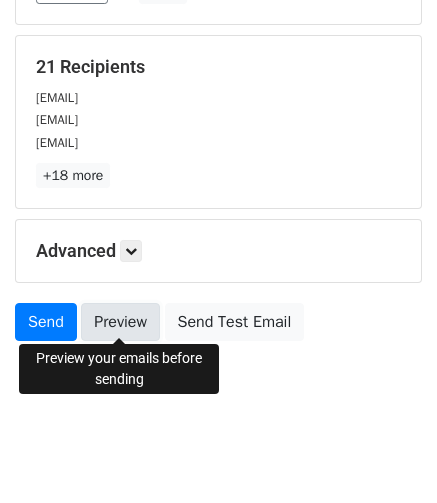 click on "Preview" at bounding box center (120, 322) 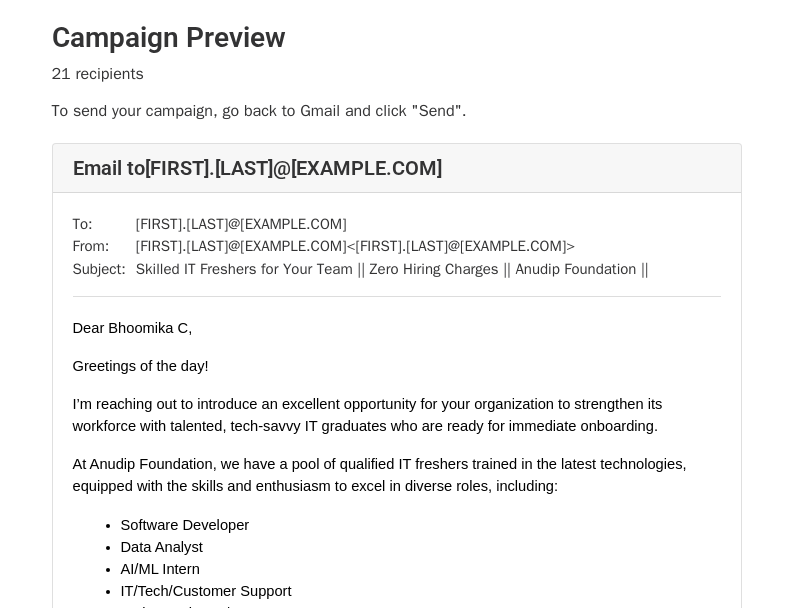 scroll, scrollTop: 0, scrollLeft: 0, axis: both 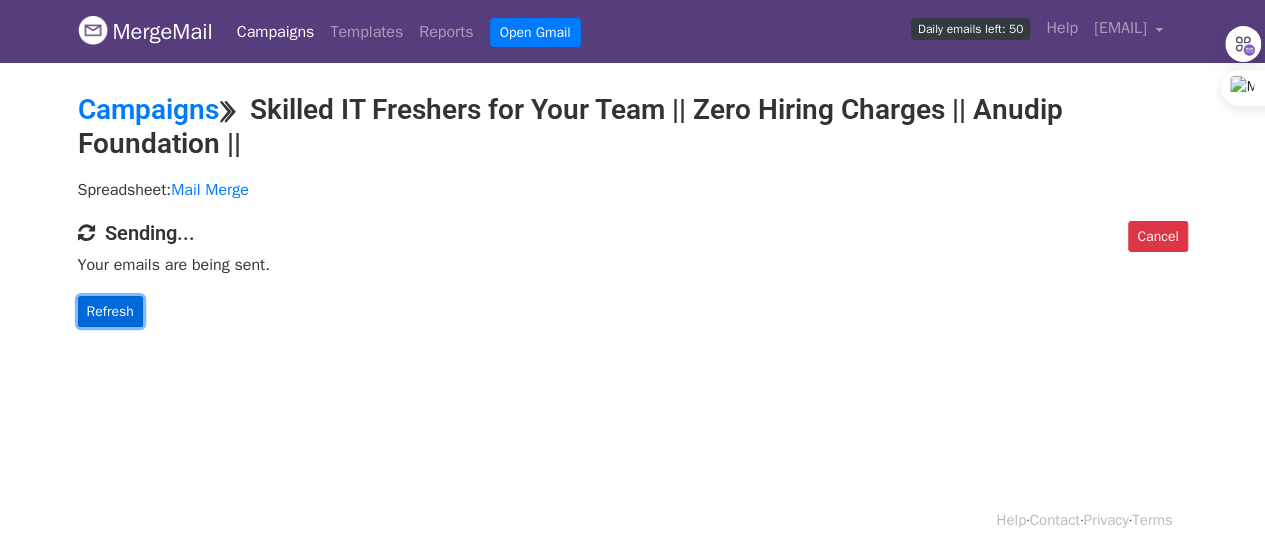 click on "Refresh" at bounding box center [110, 311] 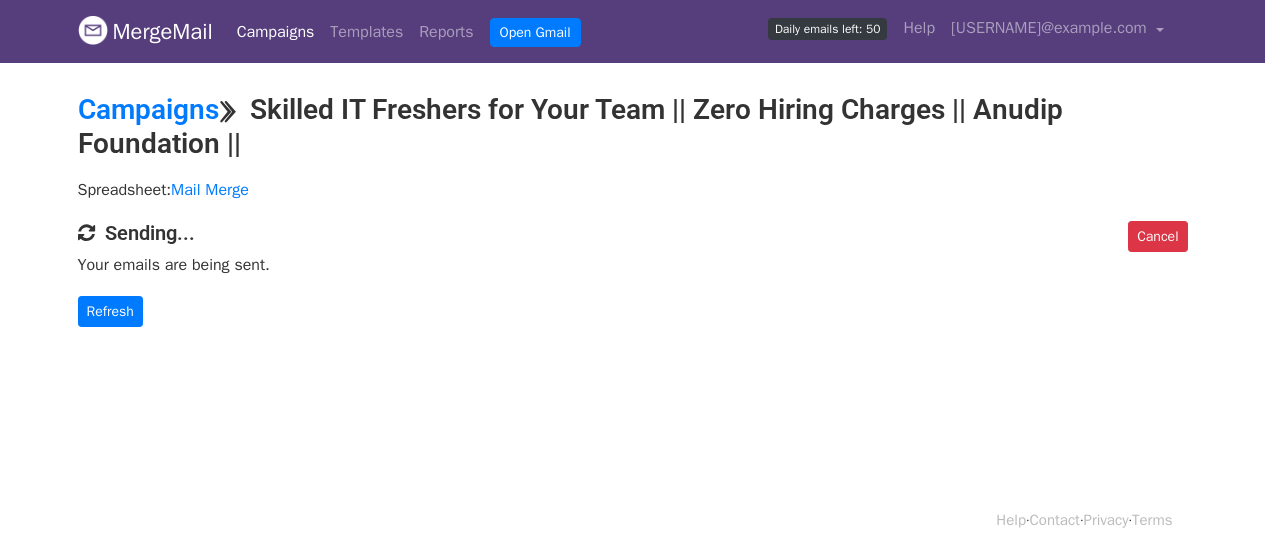 scroll, scrollTop: 0, scrollLeft: 0, axis: both 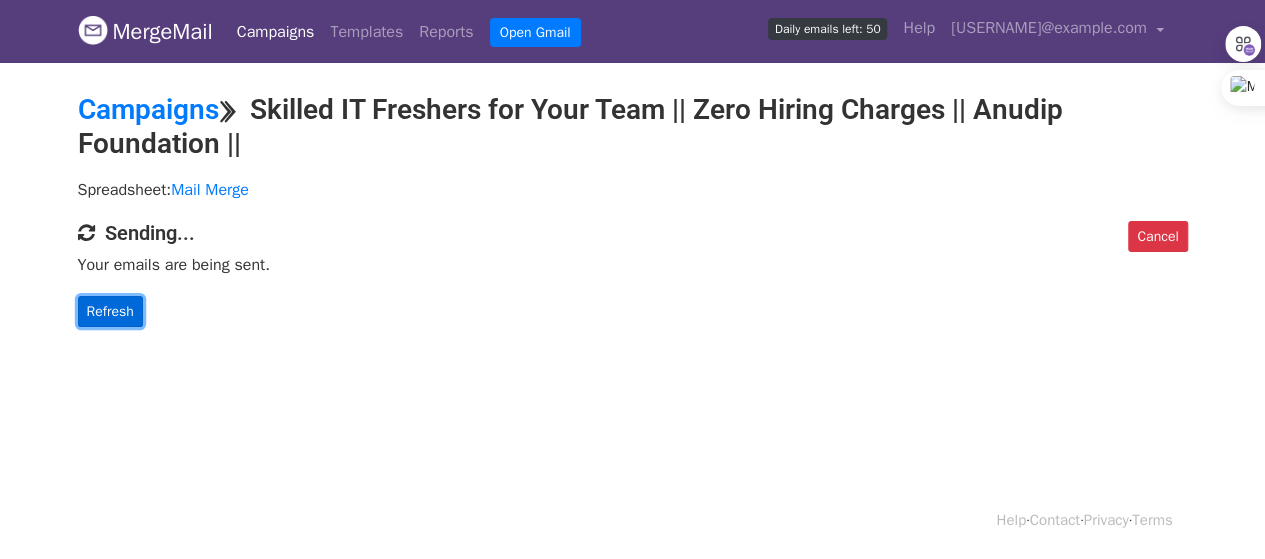 click on "Refresh" at bounding box center (110, 311) 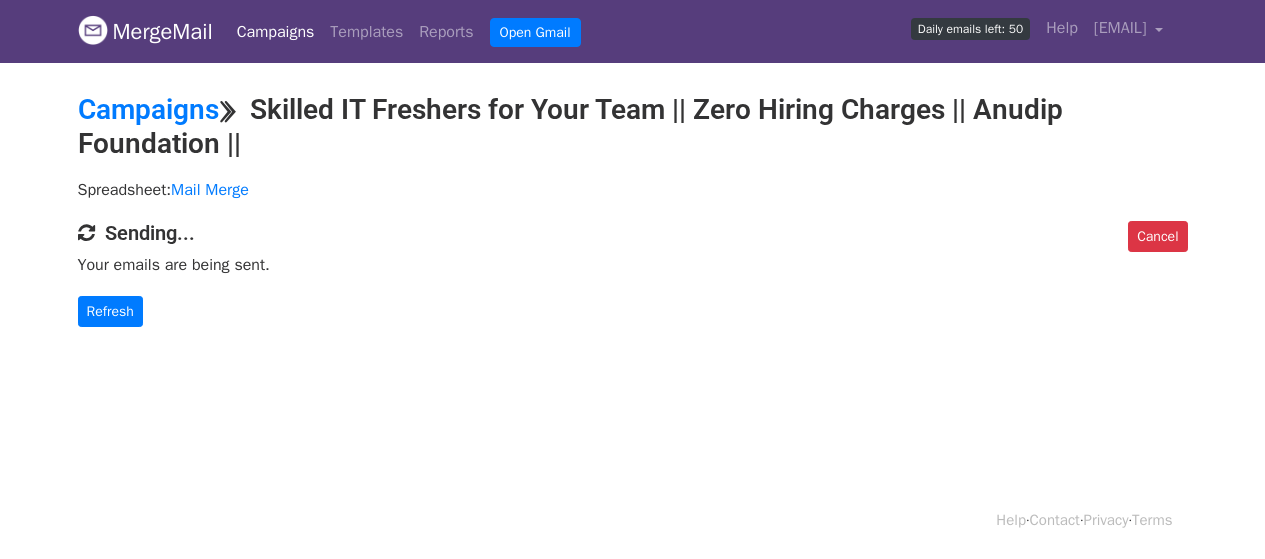 scroll, scrollTop: 0, scrollLeft: 0, axis: both 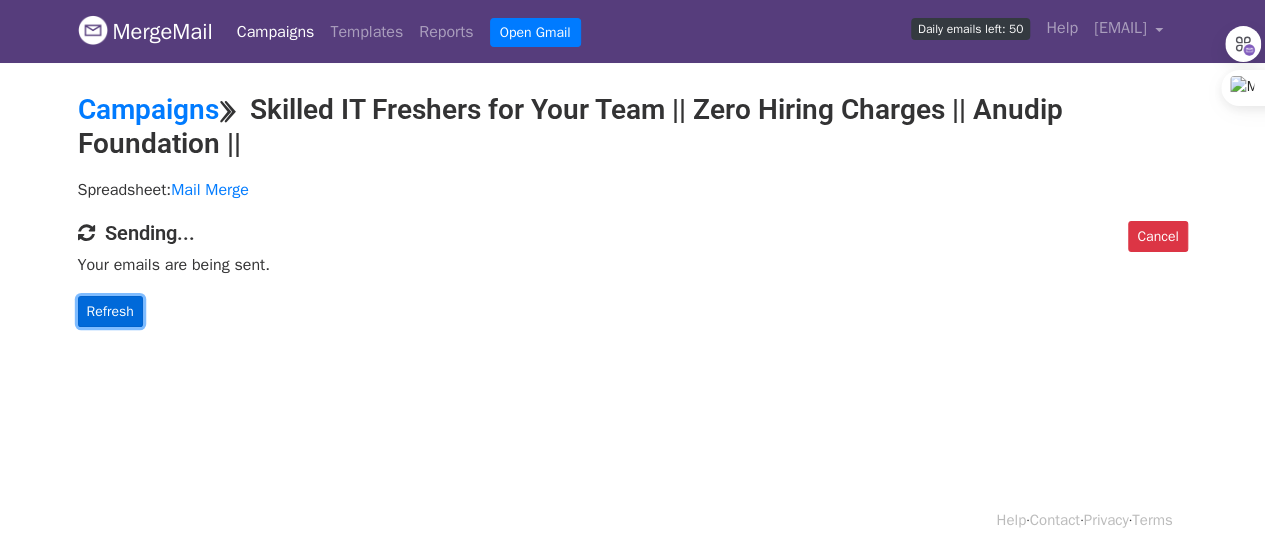 click on "Refresh" at bounding box center [110, 311] 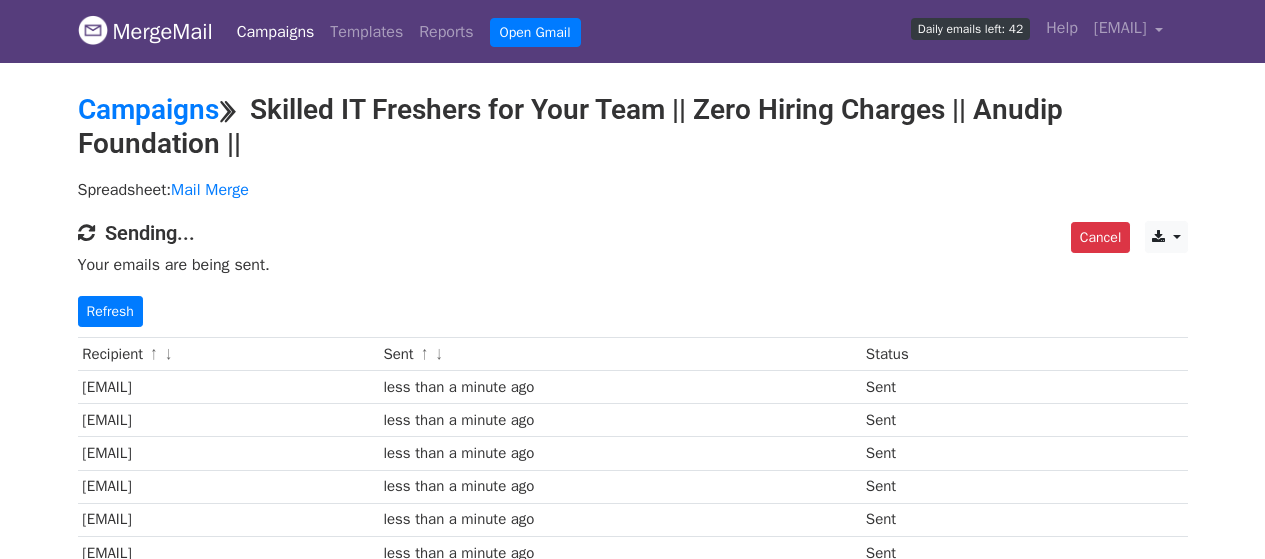 scroll, scrollTop: 0, scrollLeft: 0, axis: both 